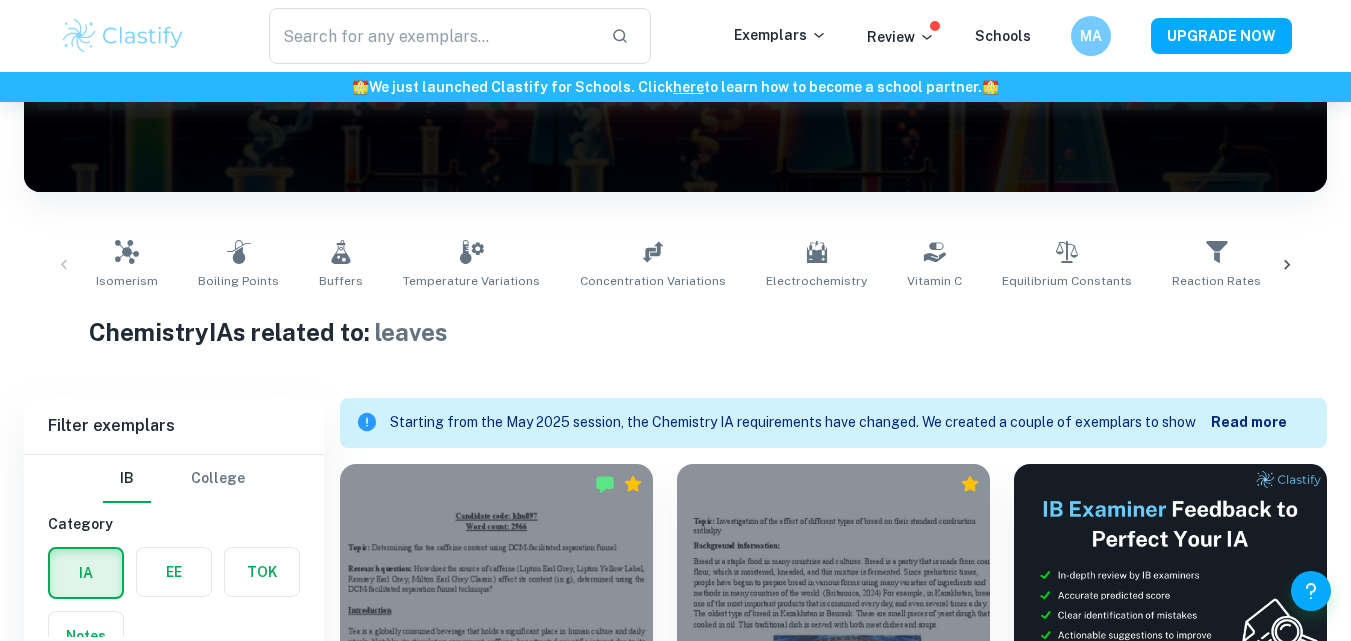 scroll, scrollTop: 98, scrollLeft: 0, axis: vertical 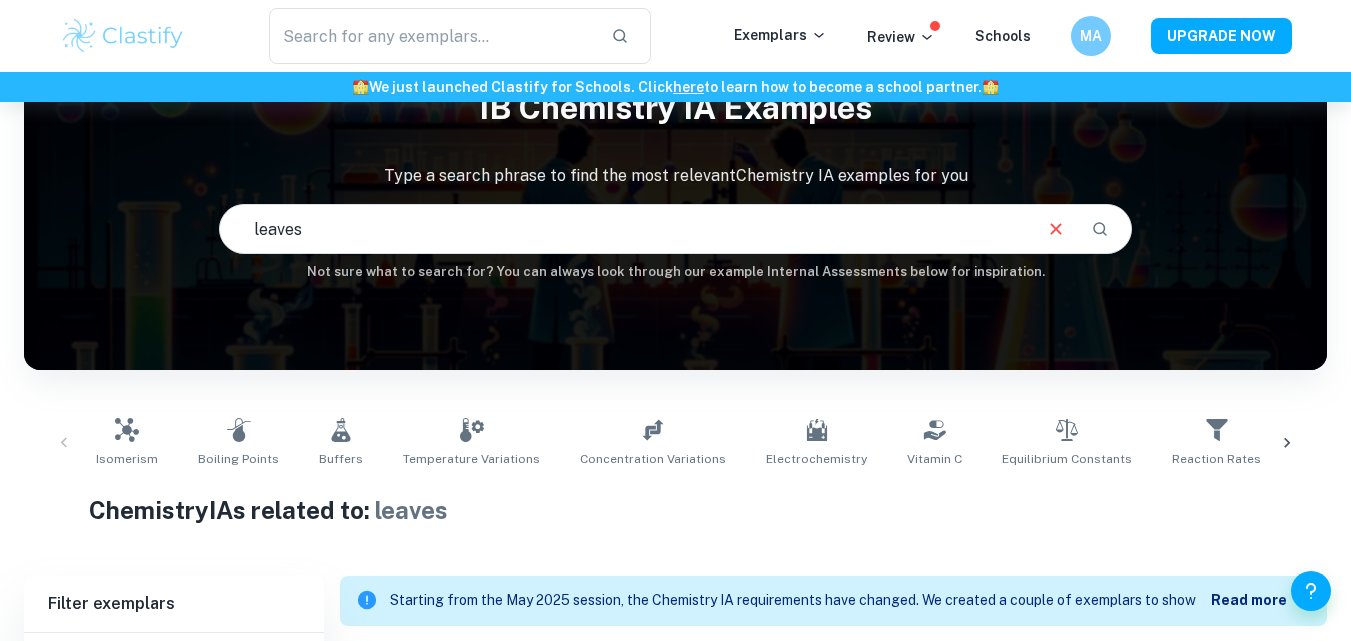 click on "leaves" at bounding box center (624, 229) 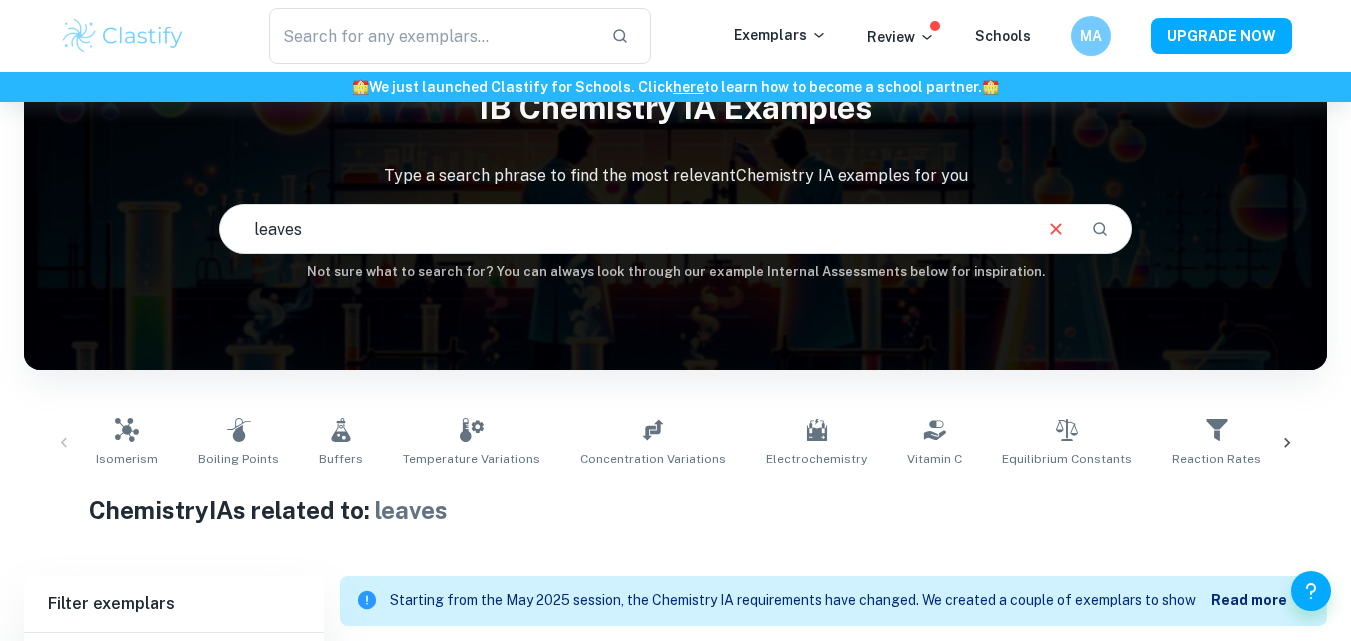 paste on "spinach" 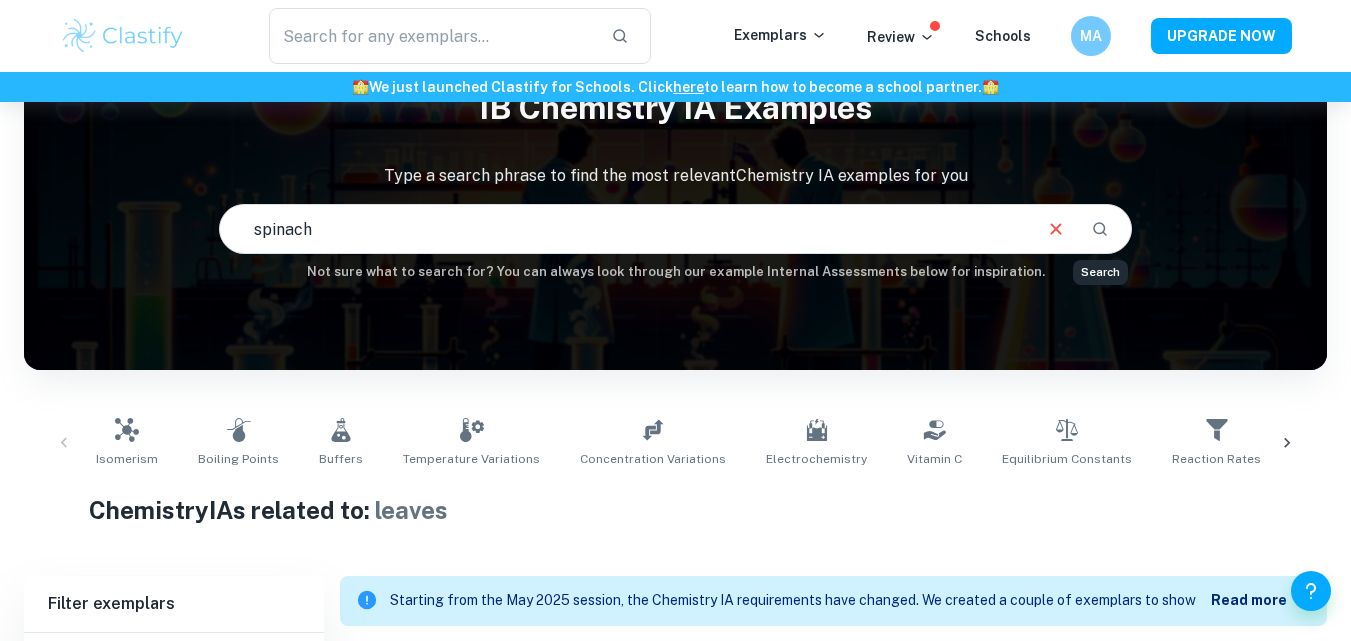 type on "spinach" 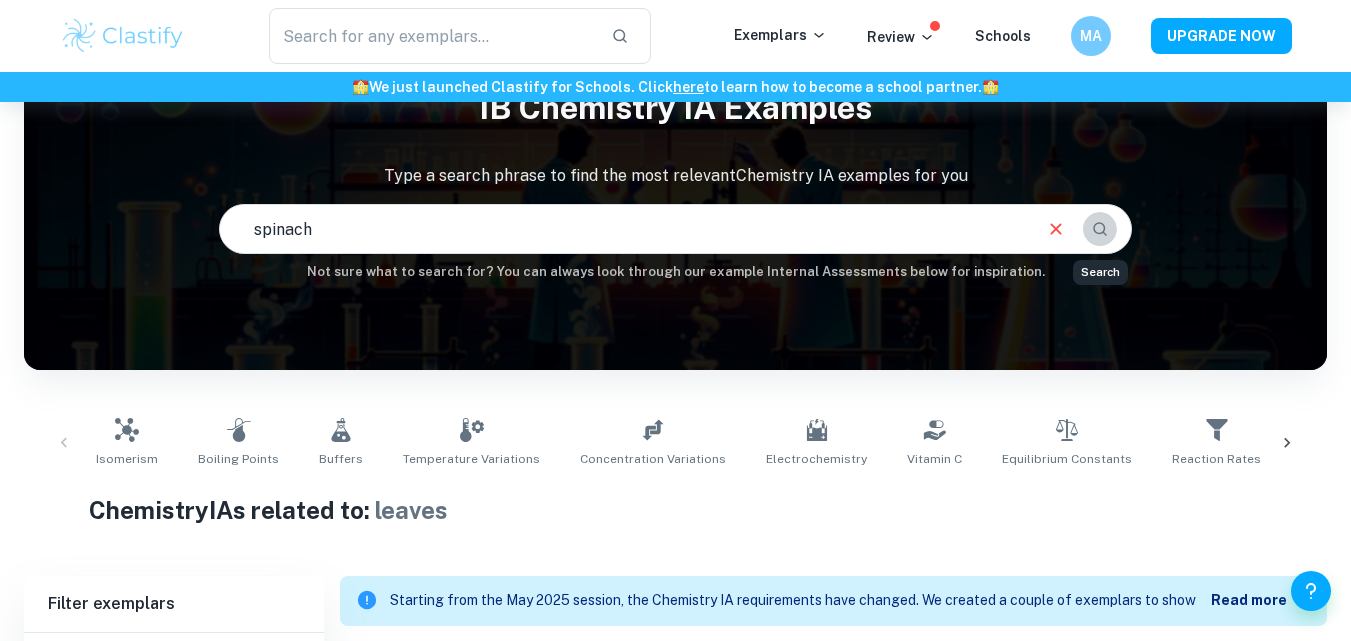 click at bounding box center (1100, 229) 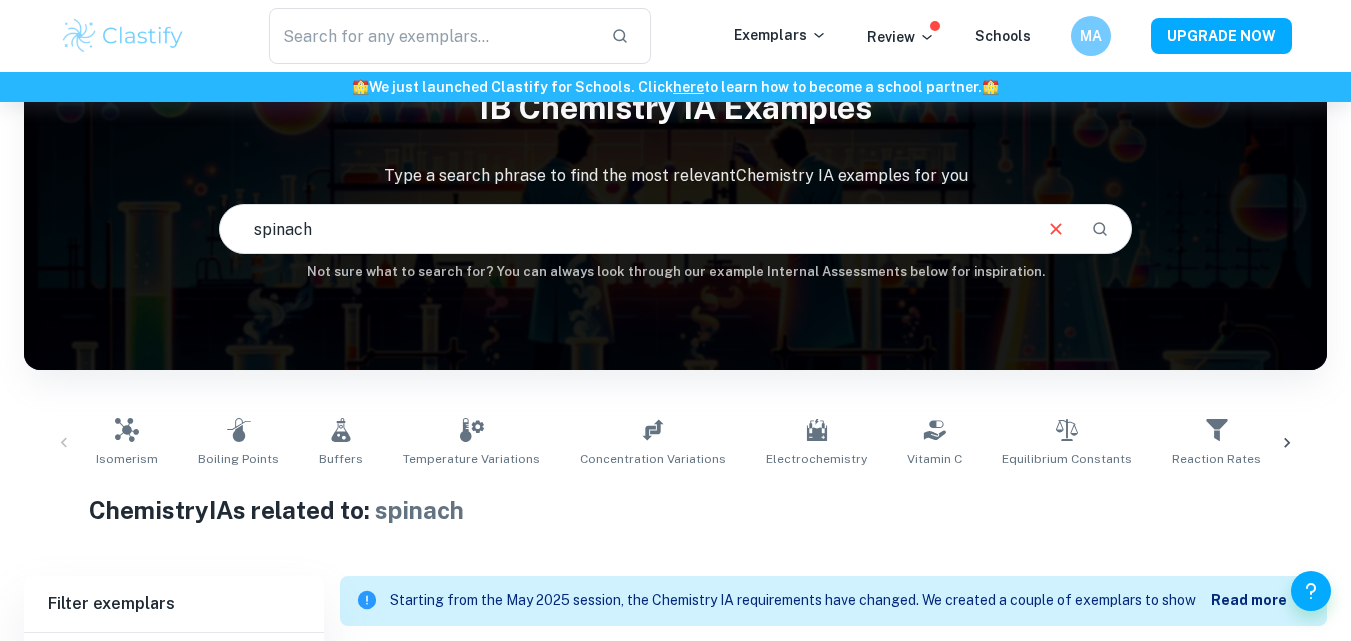 scroll, scrollTop: 0, scrollLeft: 0, axis: both 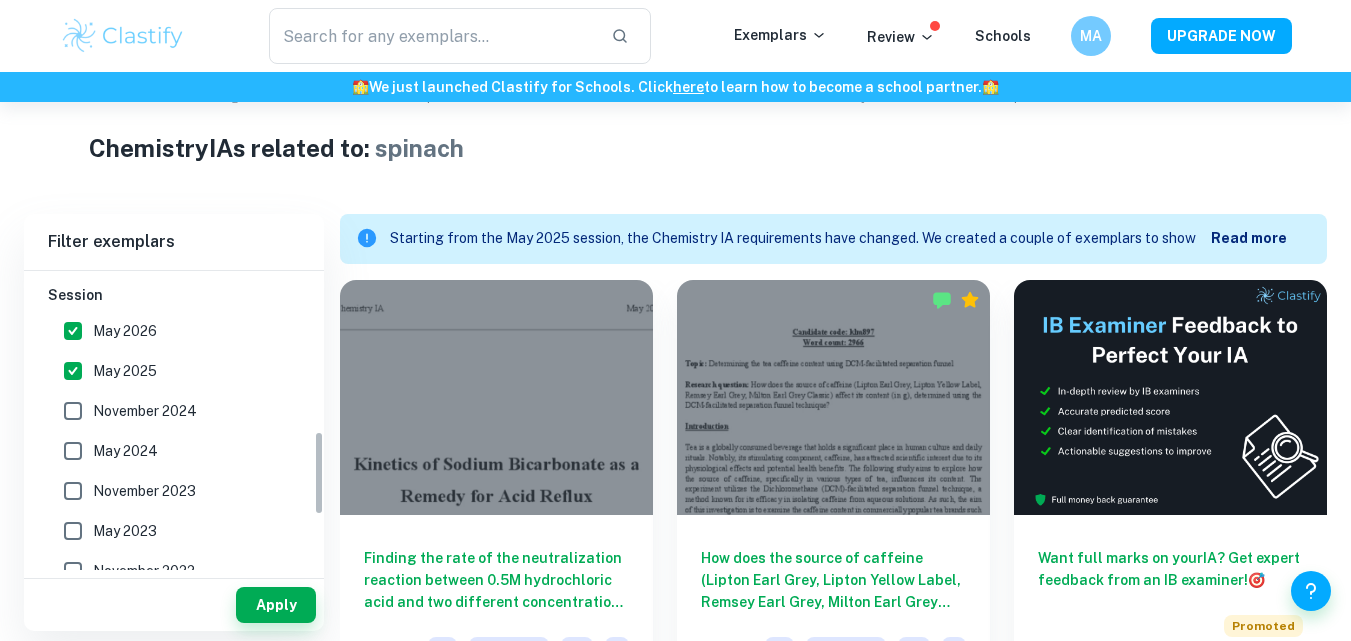 drag, startPoint x: 316, startPoint y: 313, endPoint x: 325, endPoint y: 482, distance: 169.23947 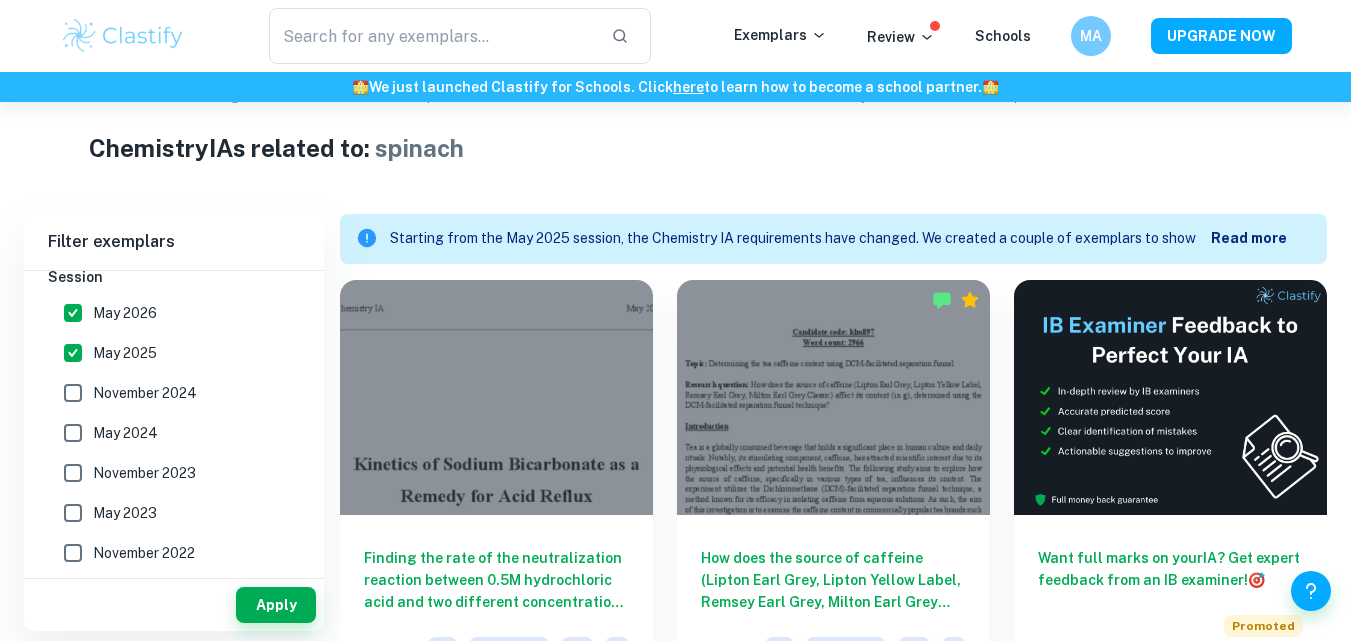 click on "May 2024" at bounding box center [125, 433] 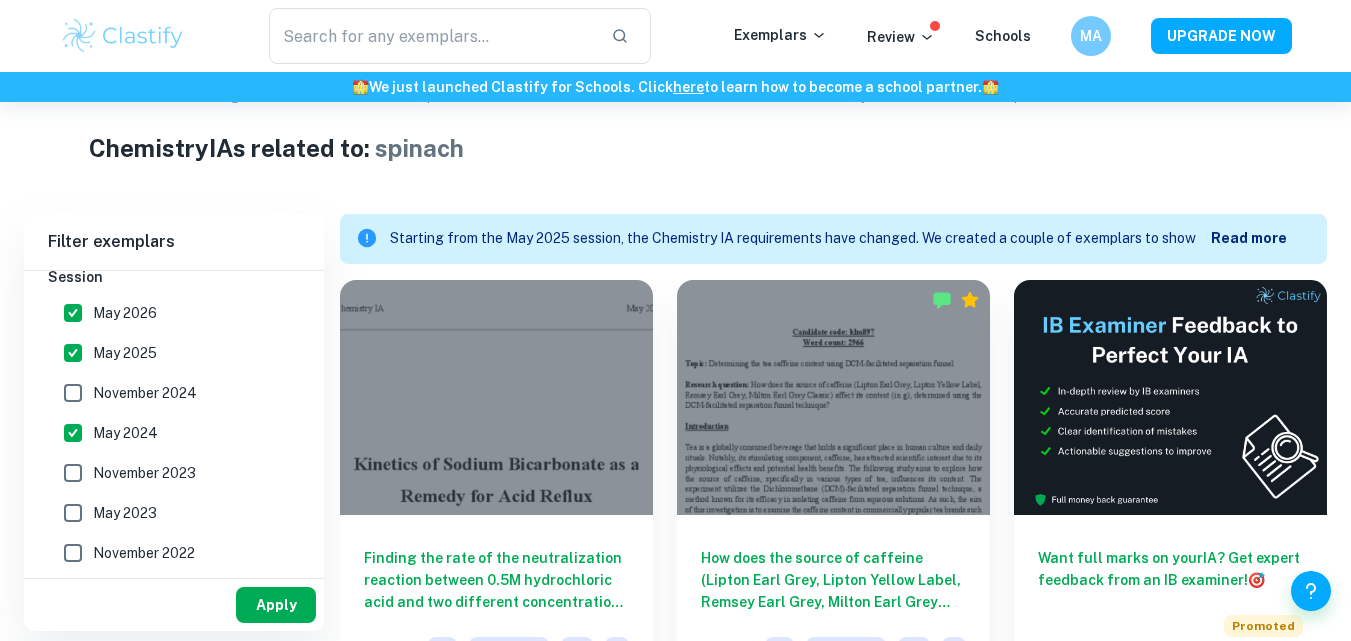 click on "Apply" at bounding box center [276, 605] 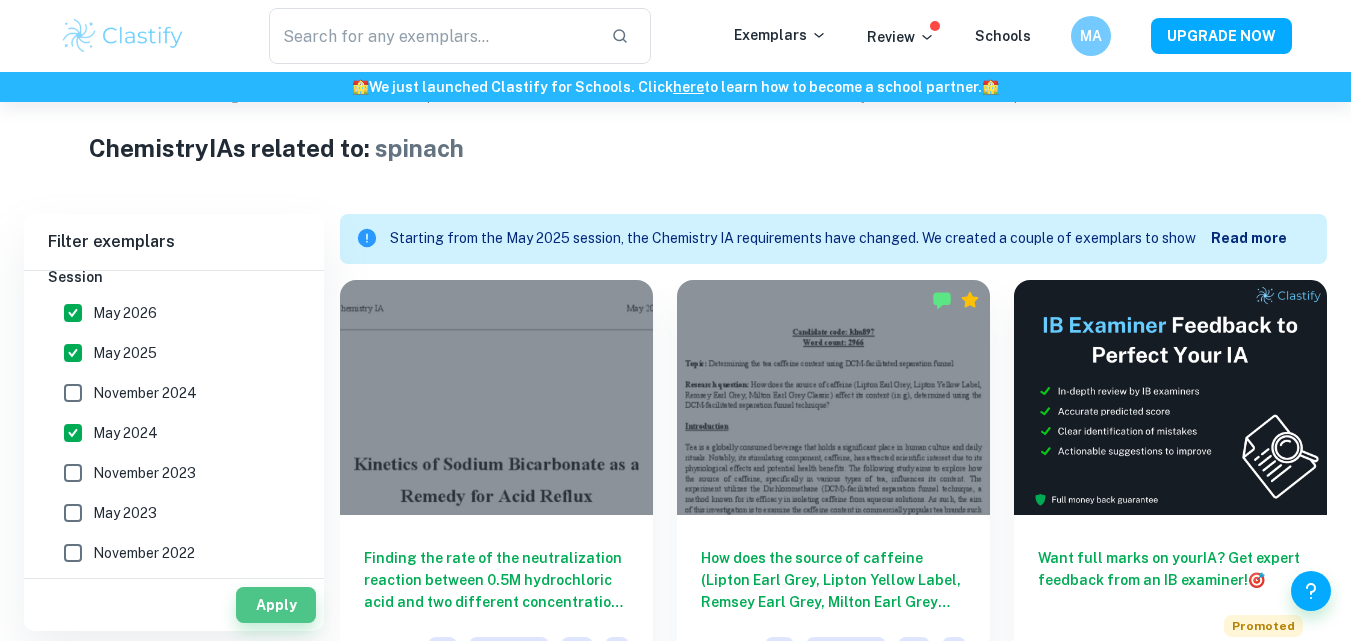 click on "Apply" at bounding box center (276, 605) 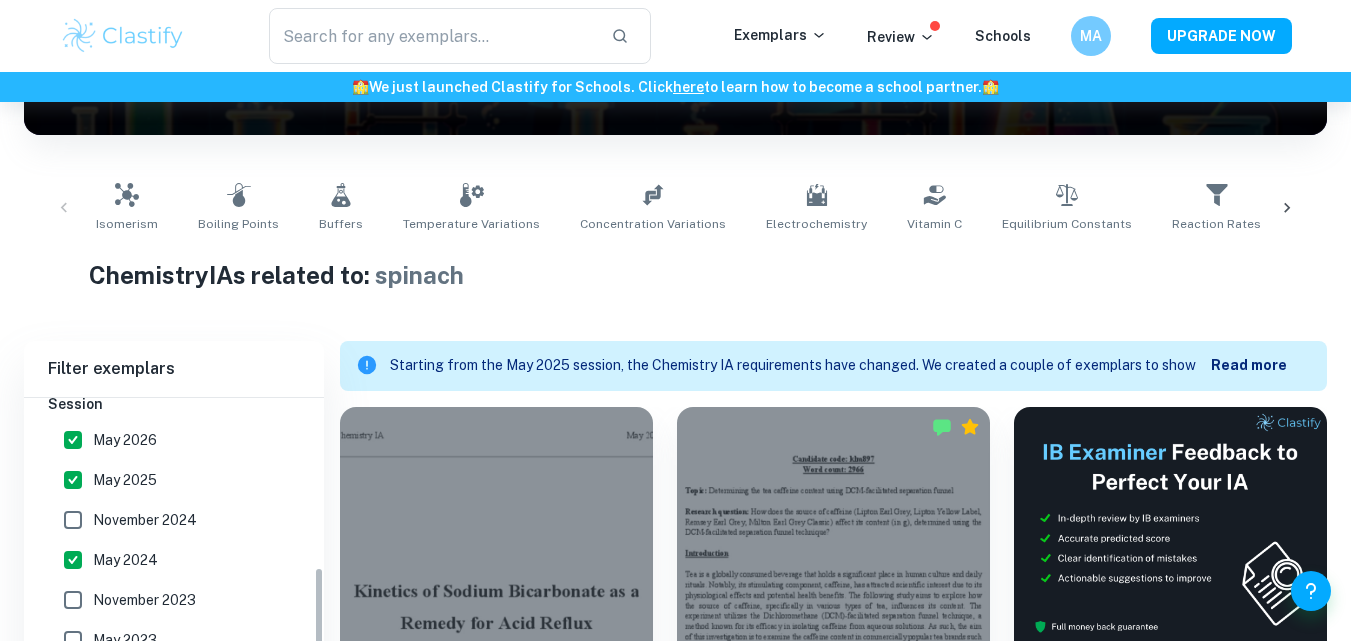 scroll, scrollTop: 460, scrollLeft: 0, axis: vertical 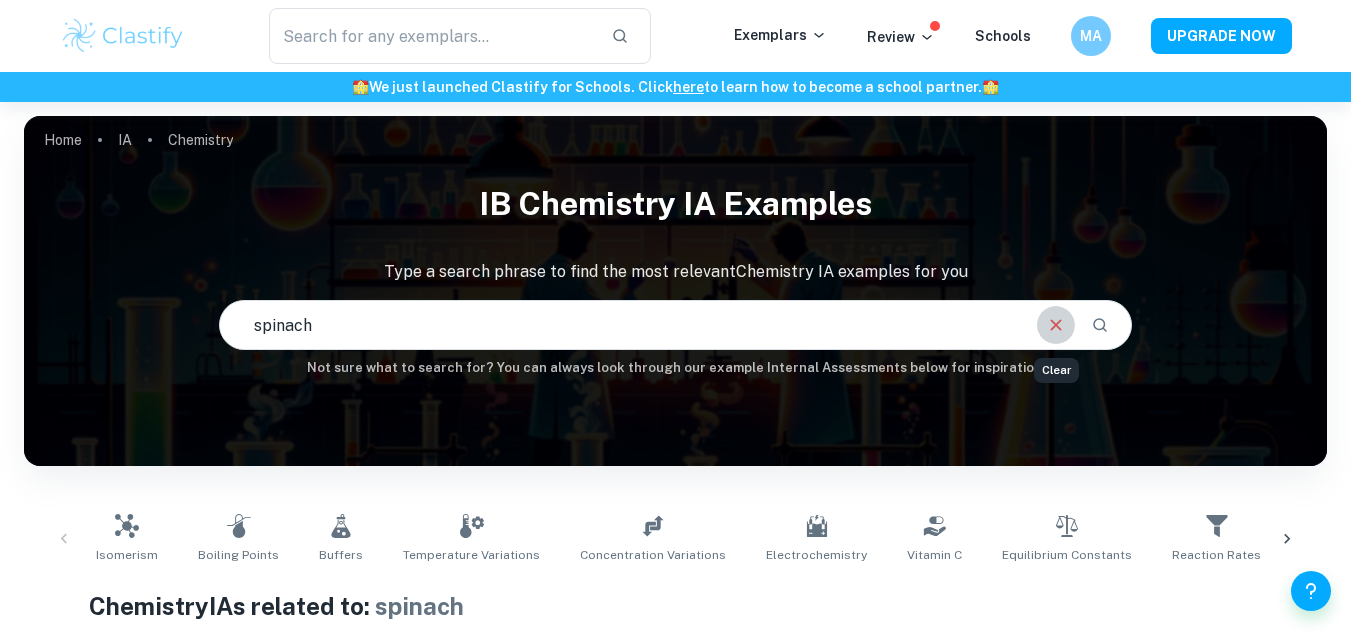 click 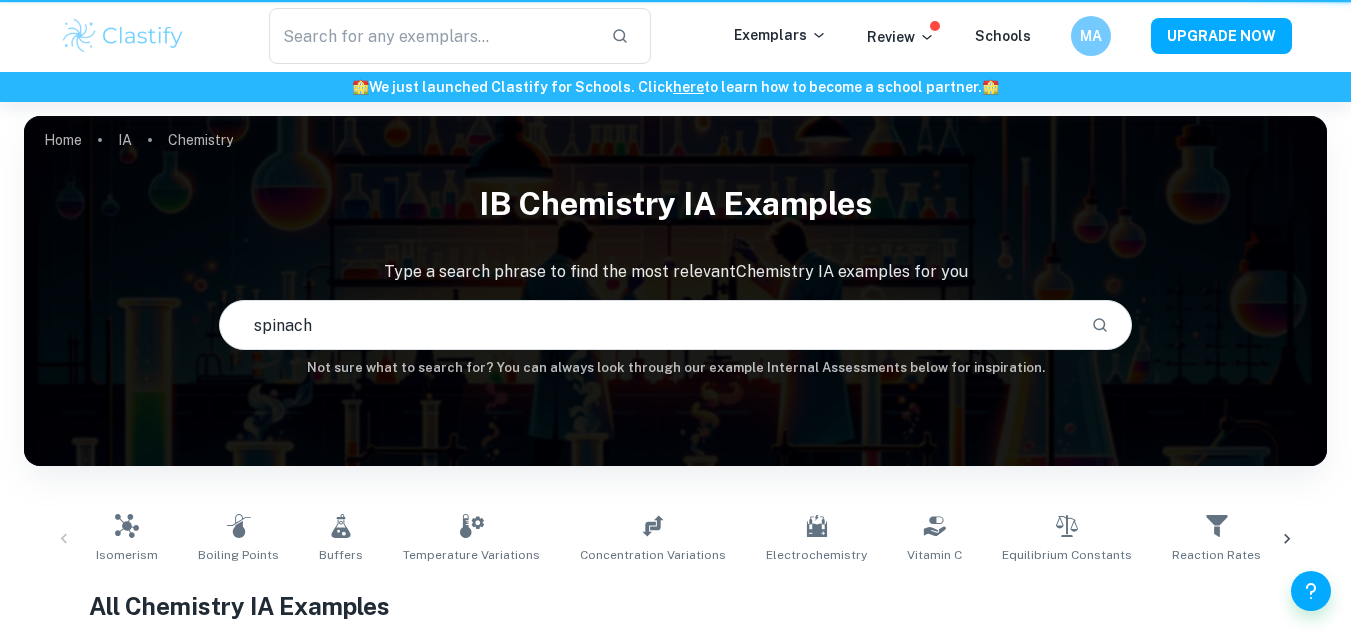 scroll, scrollTop: 0, scrollLeft: 0, axis: both 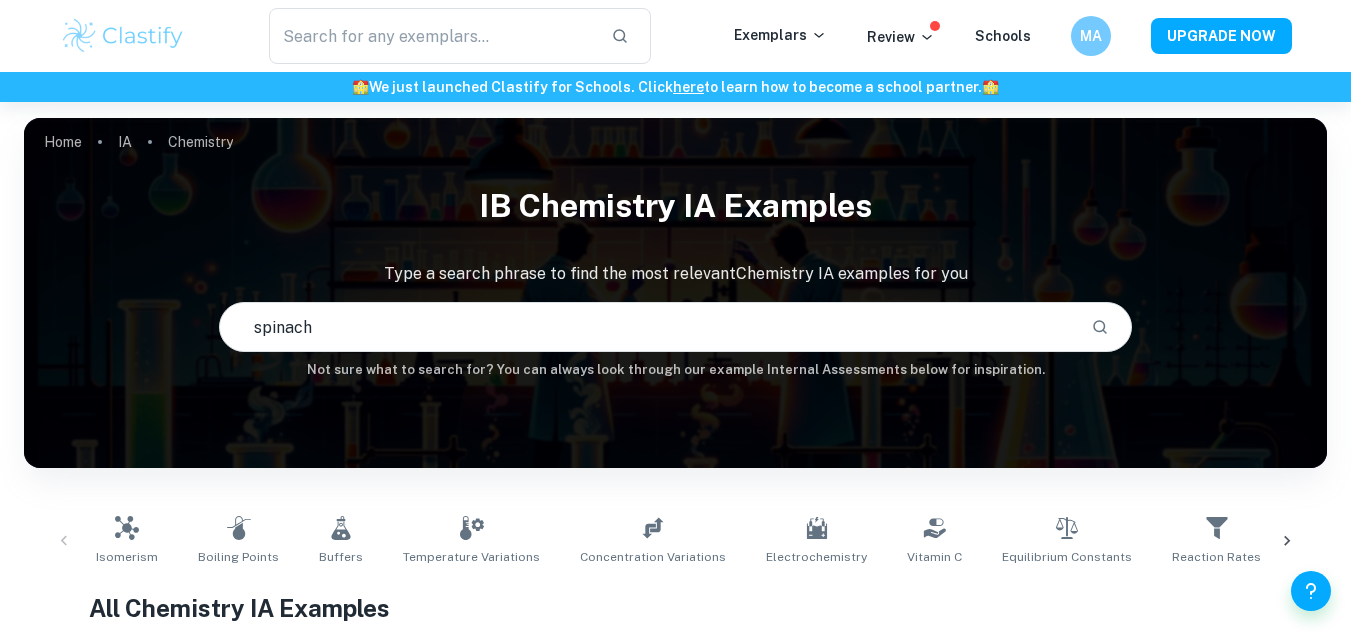 click on "spinach" at bounding box center (647, 327) 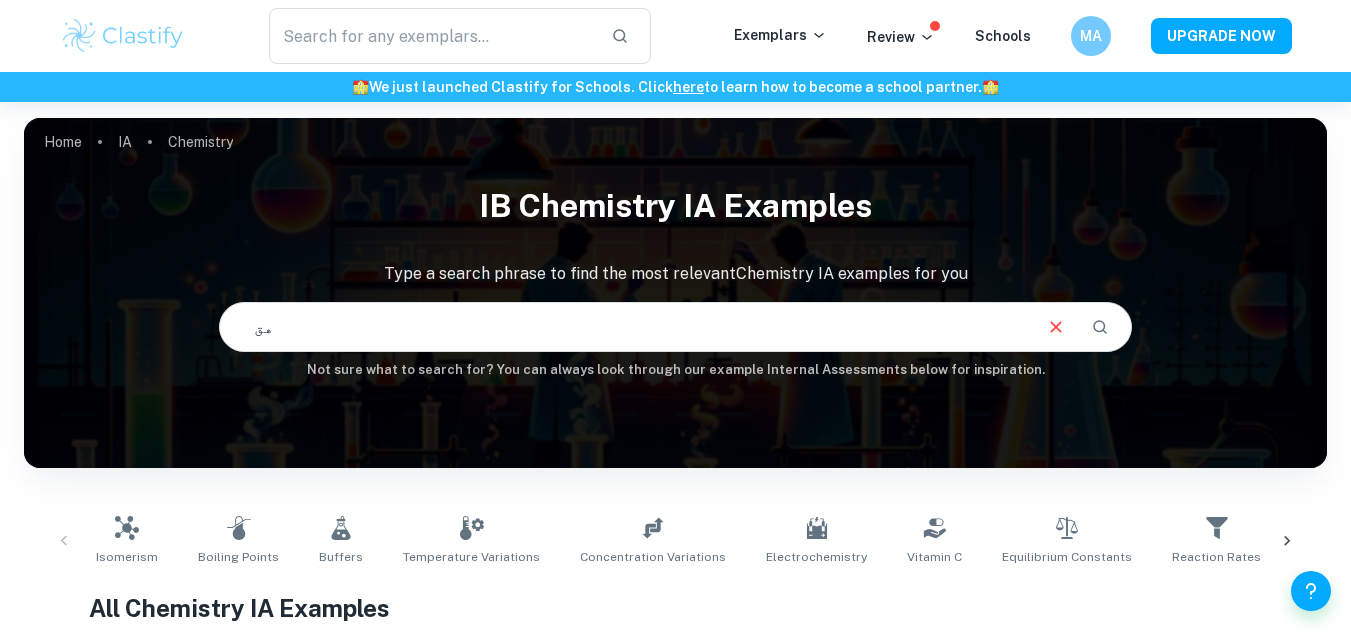 type on "ه" 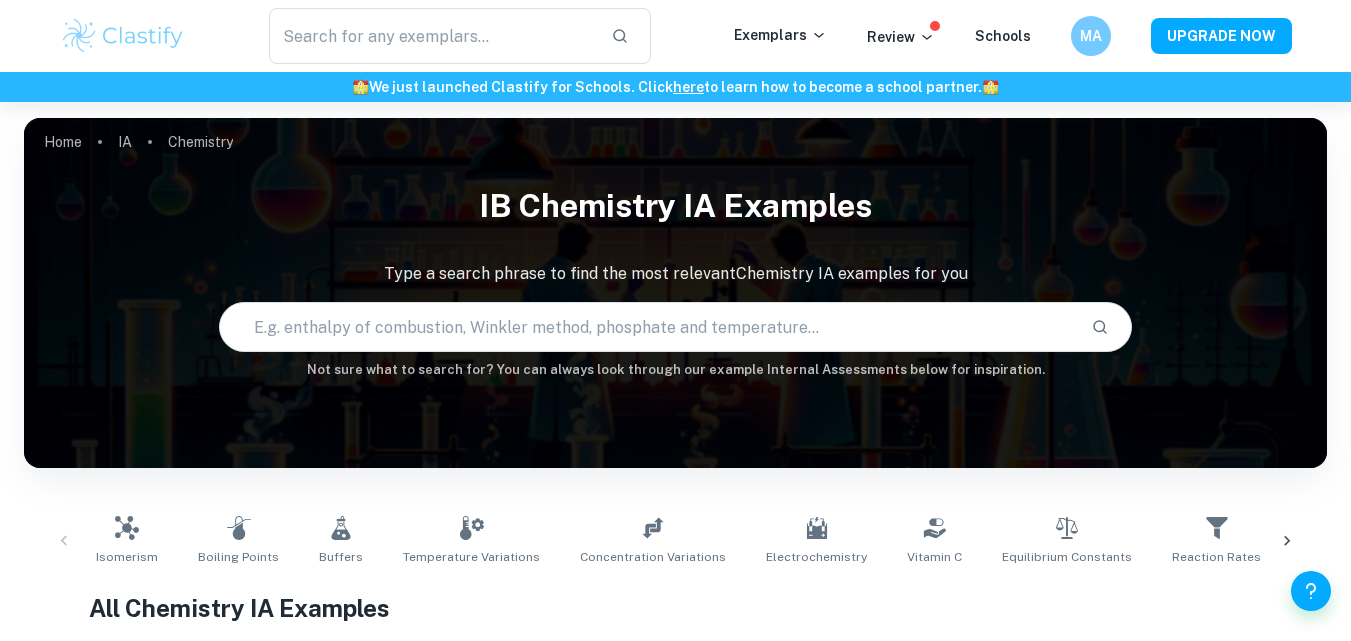 paste on "spinach" 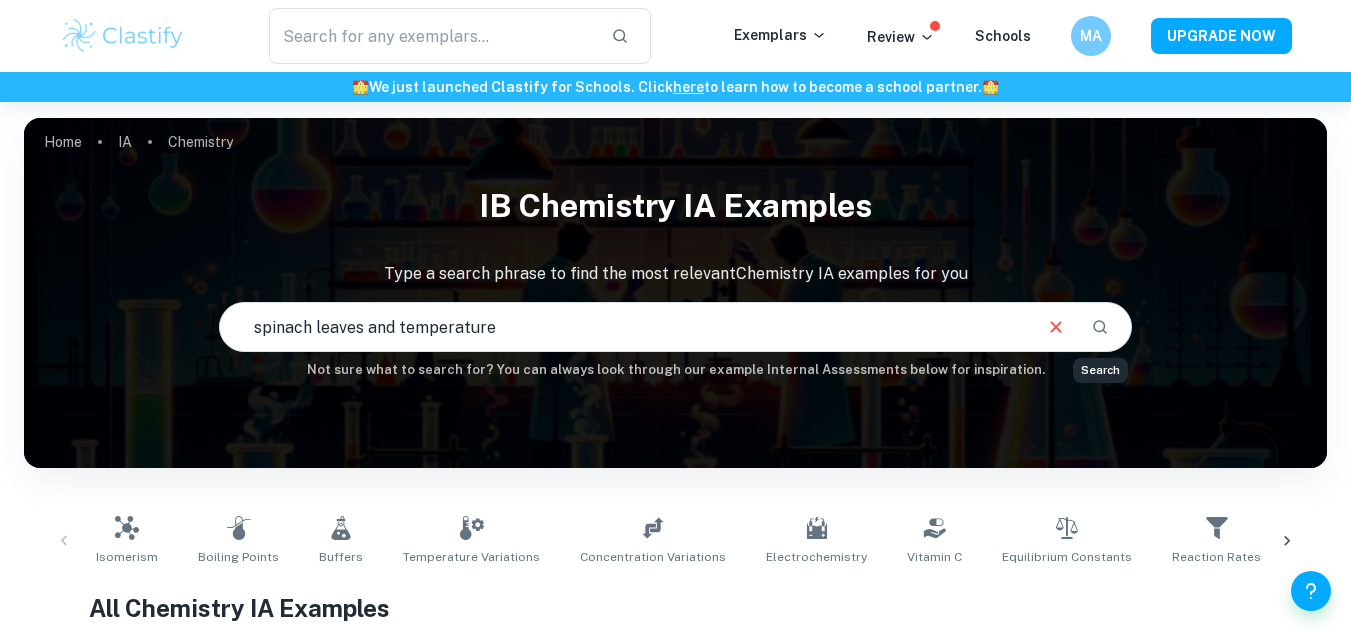 type on "spinach leaves and temperature" 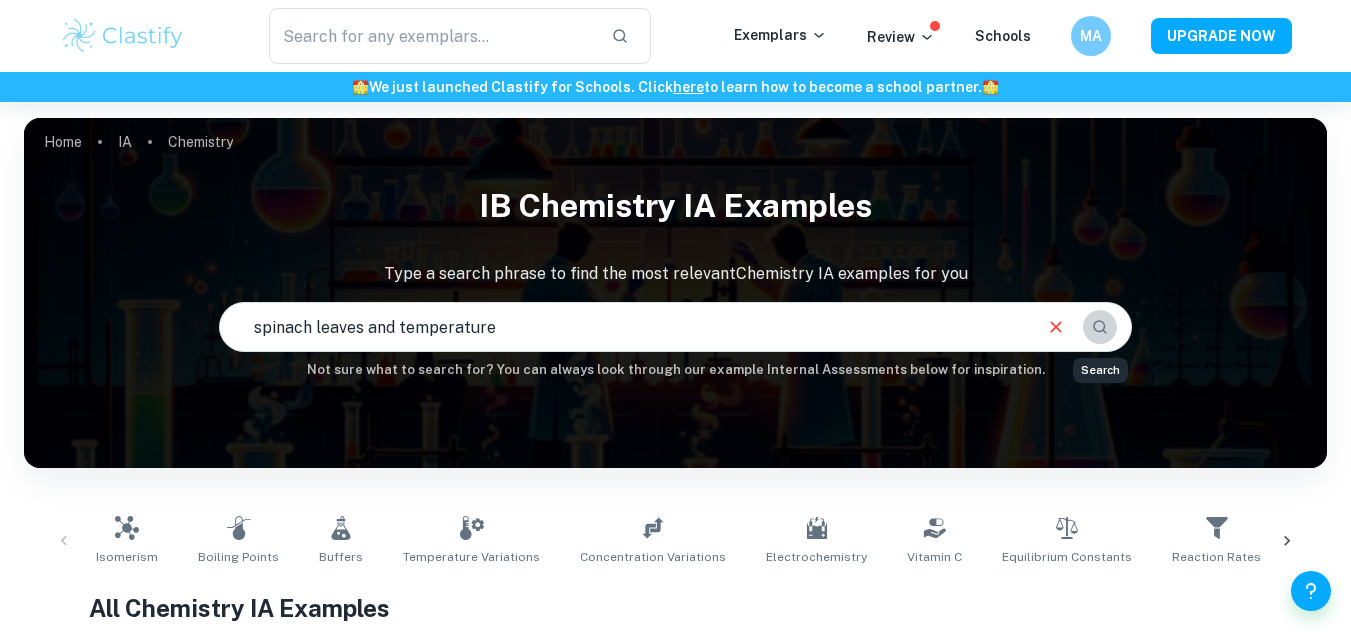 click 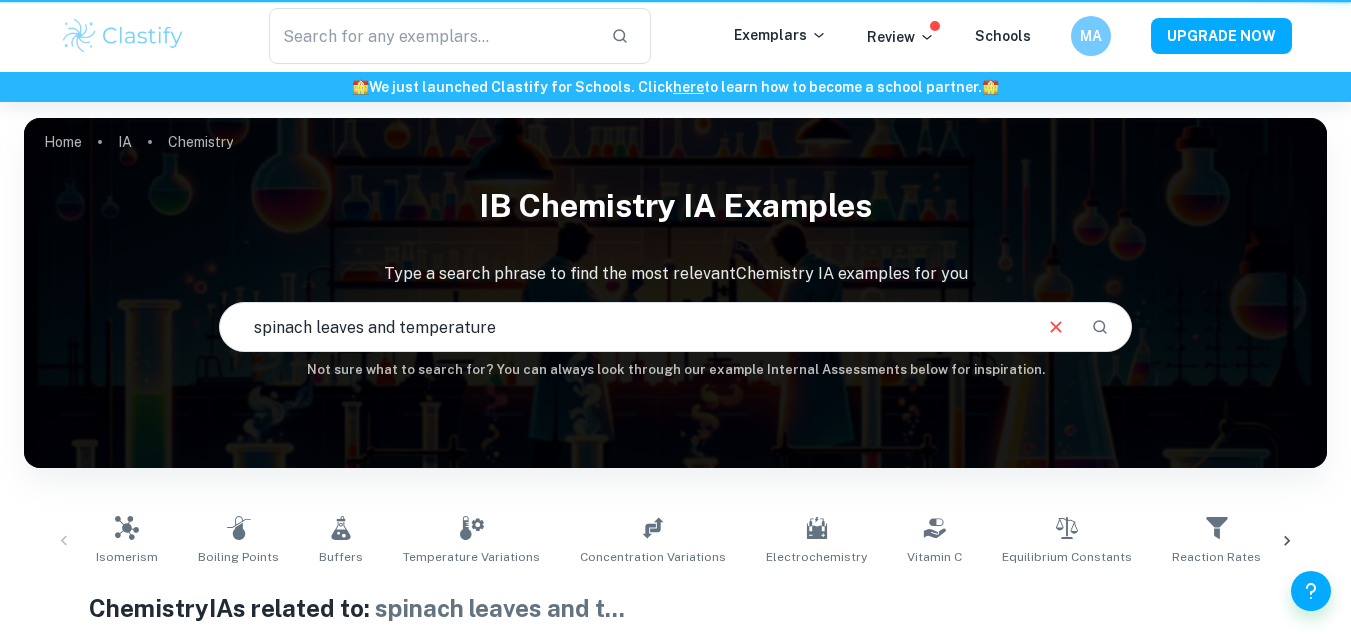 scroll, scrollTop: 600, scrollLeft: 0, axis: vertical 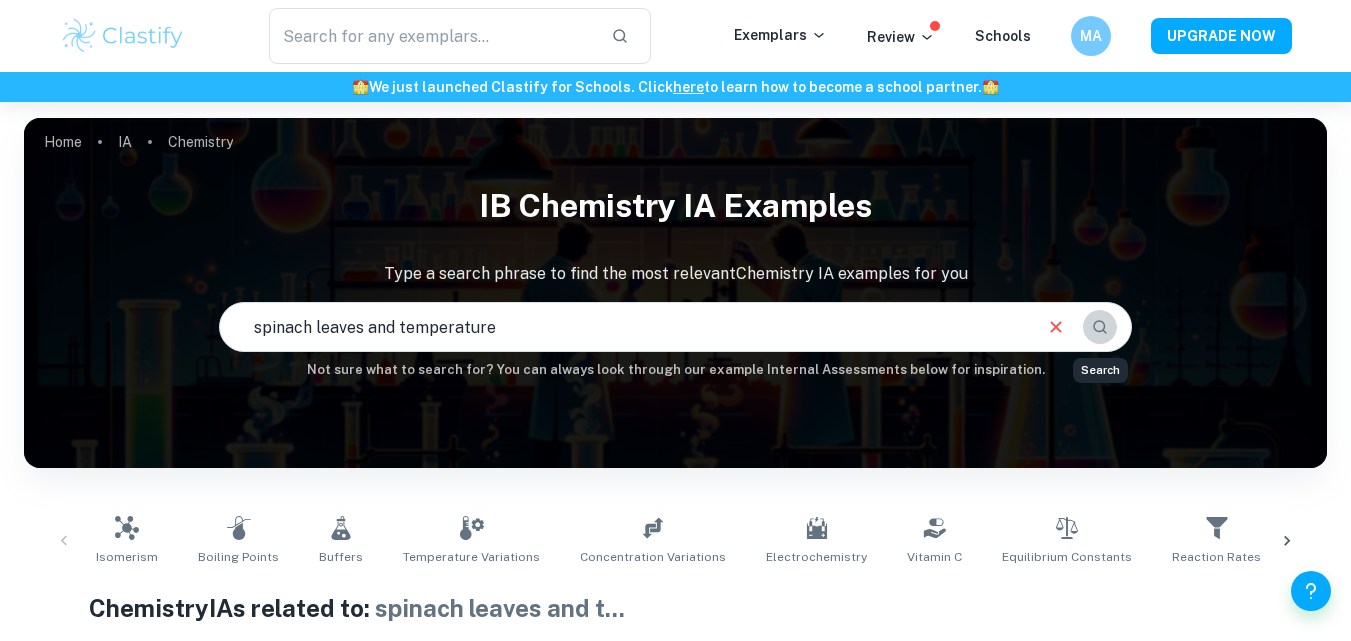 click 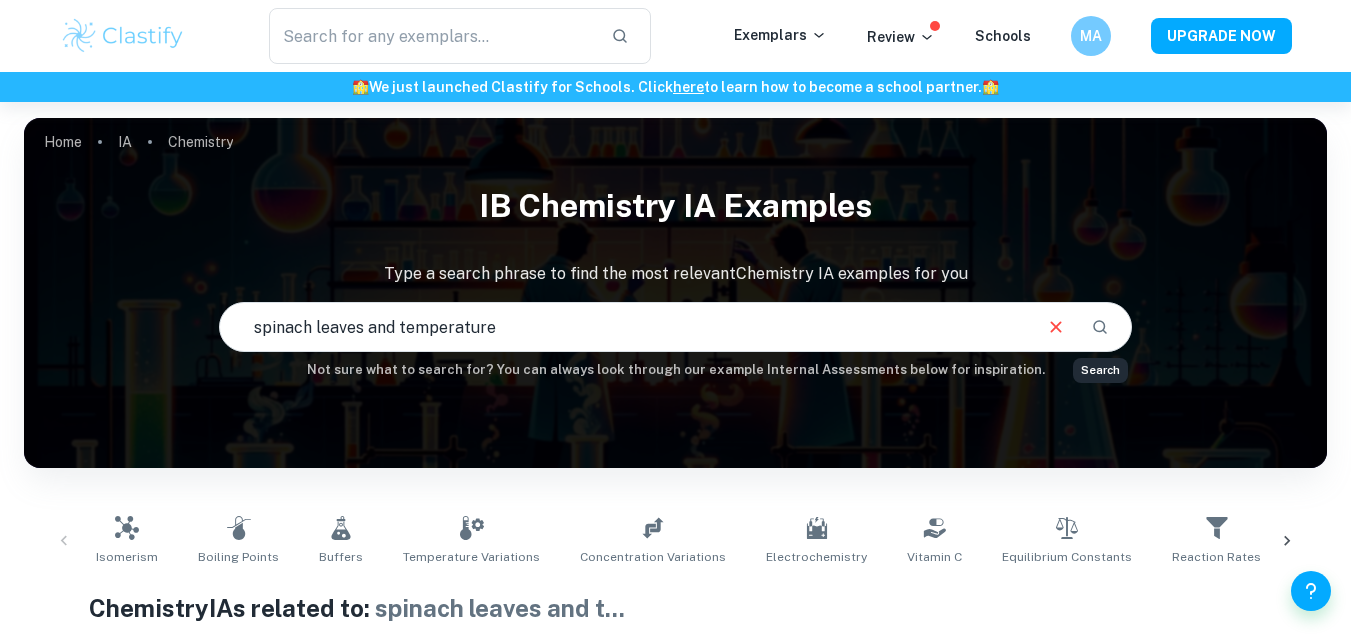 click 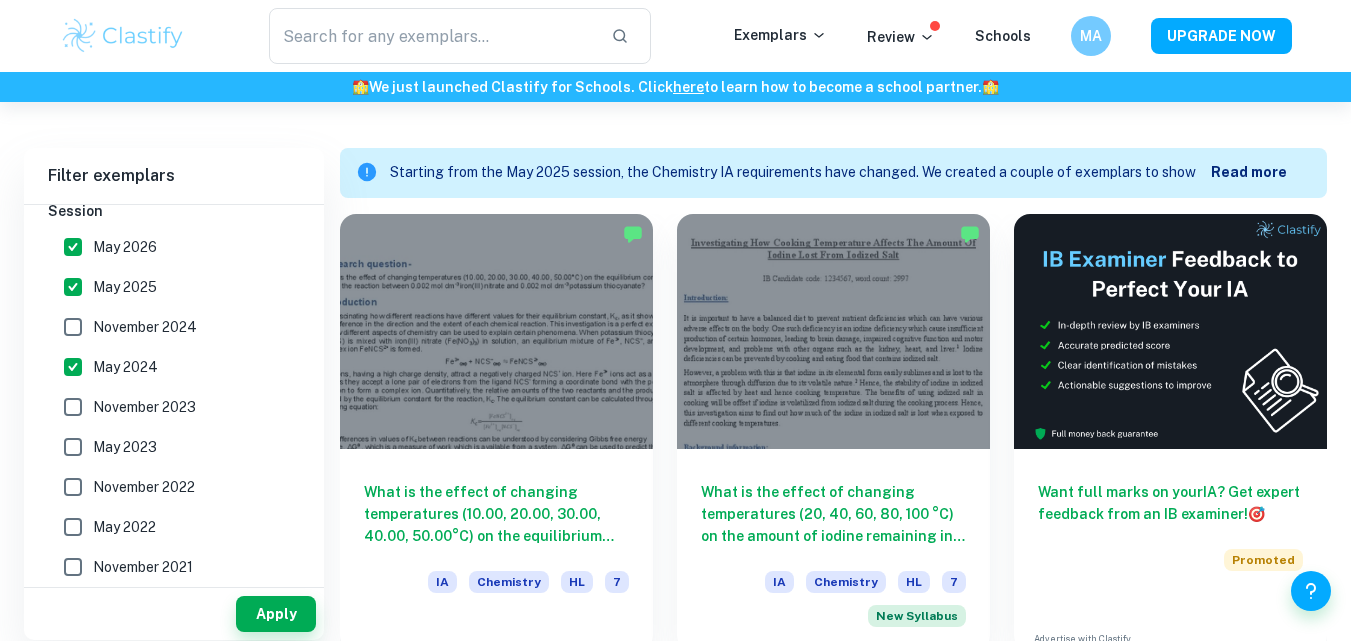 scroll, scrollTop: 535, scrollLeft: 0, axis: vertical 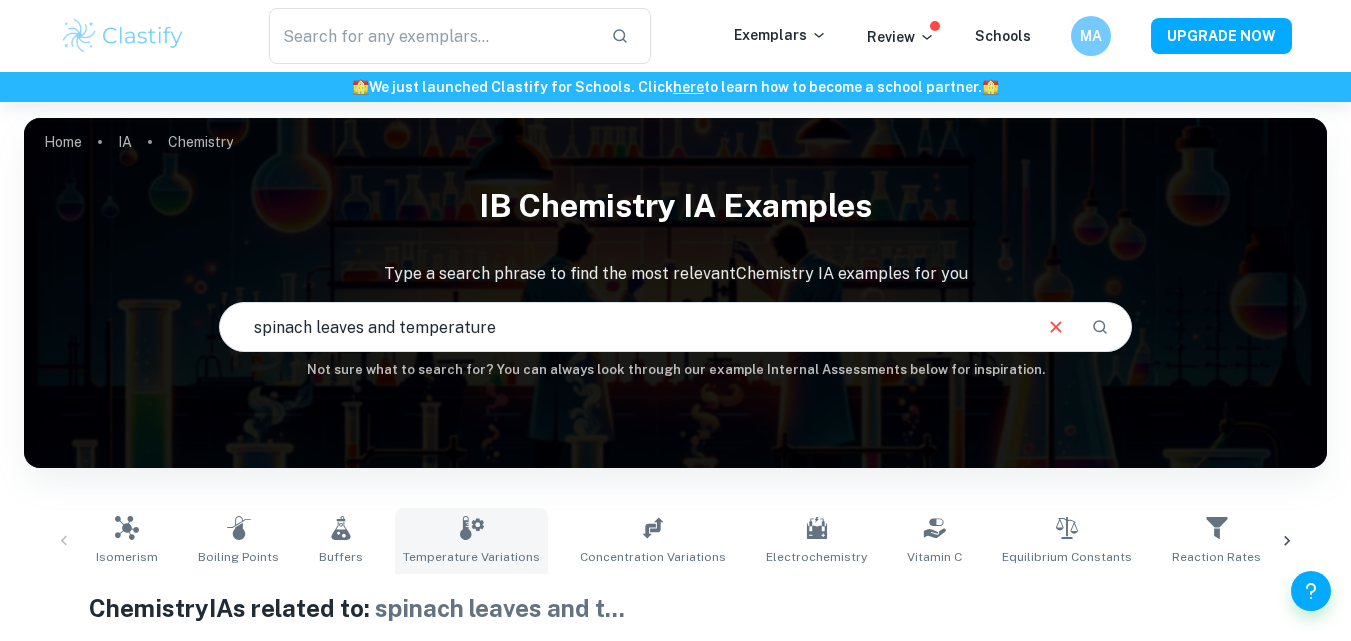 click 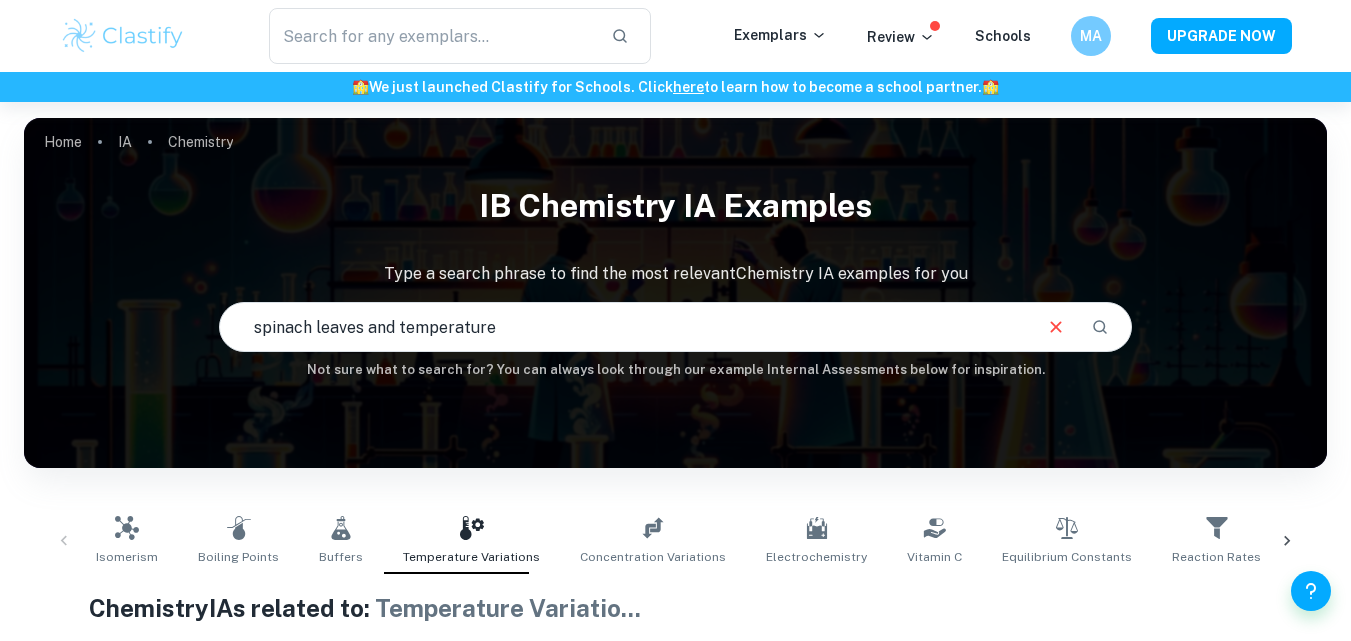 scroll, scrollTop: 560, scrollLeft: 0, axis: vertical 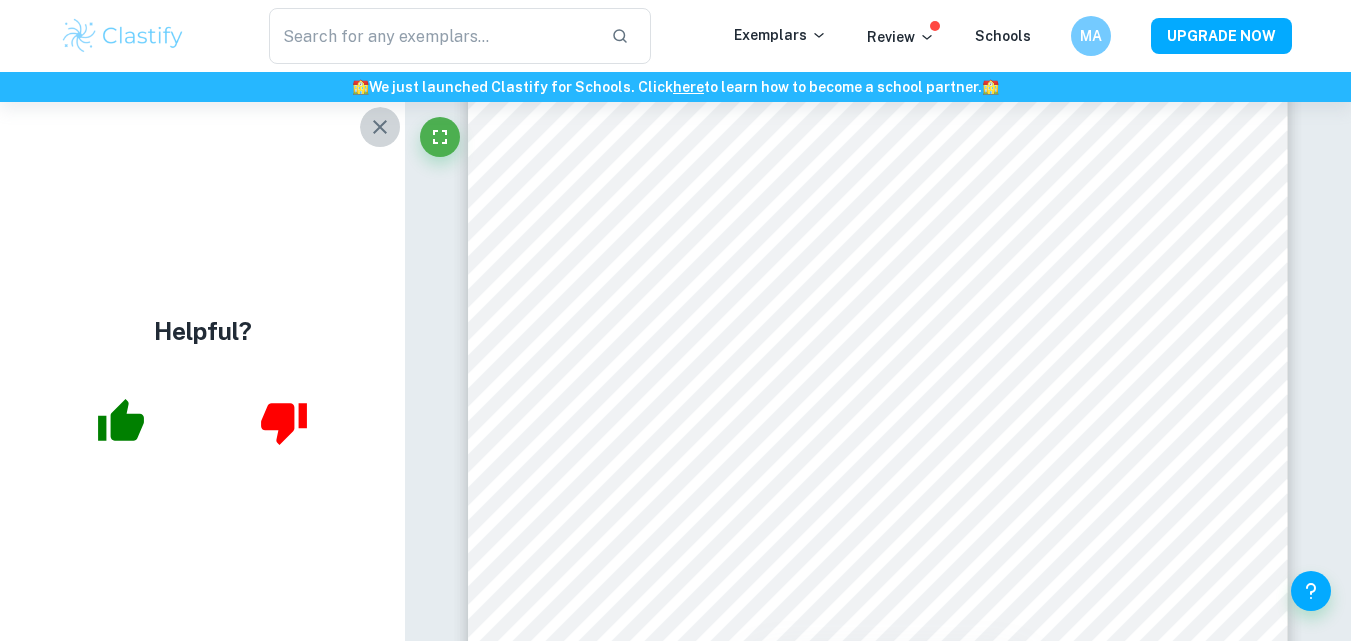 click 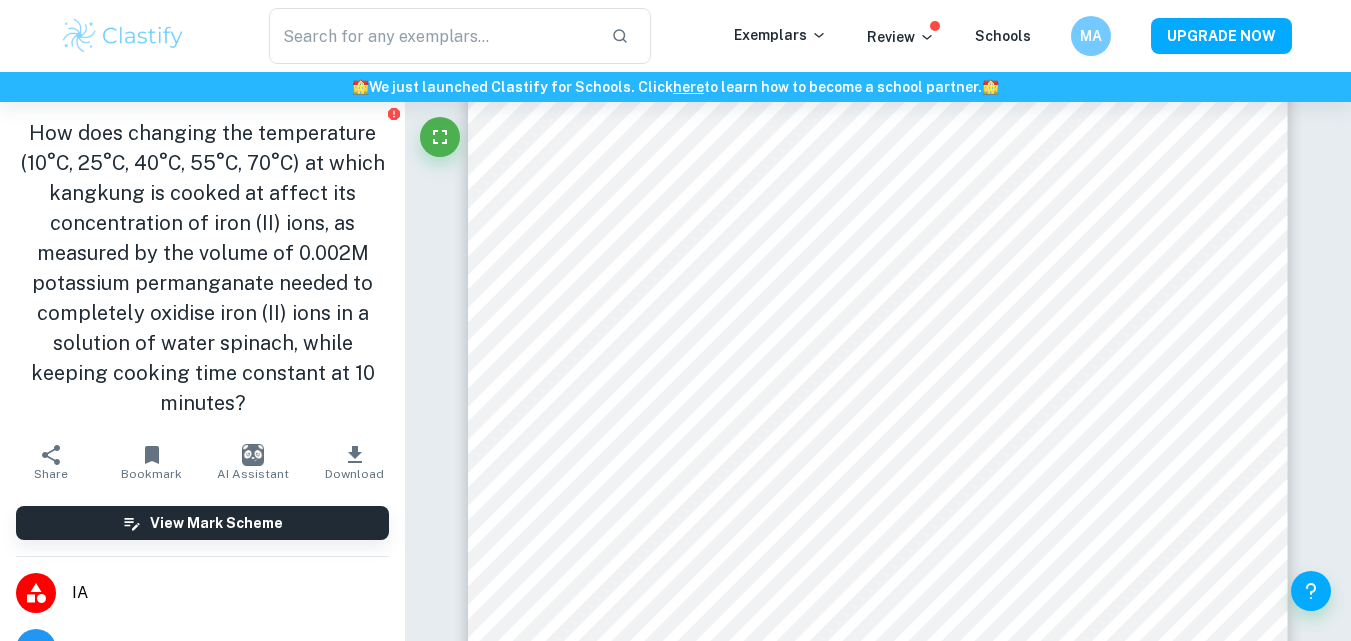 type on "1" 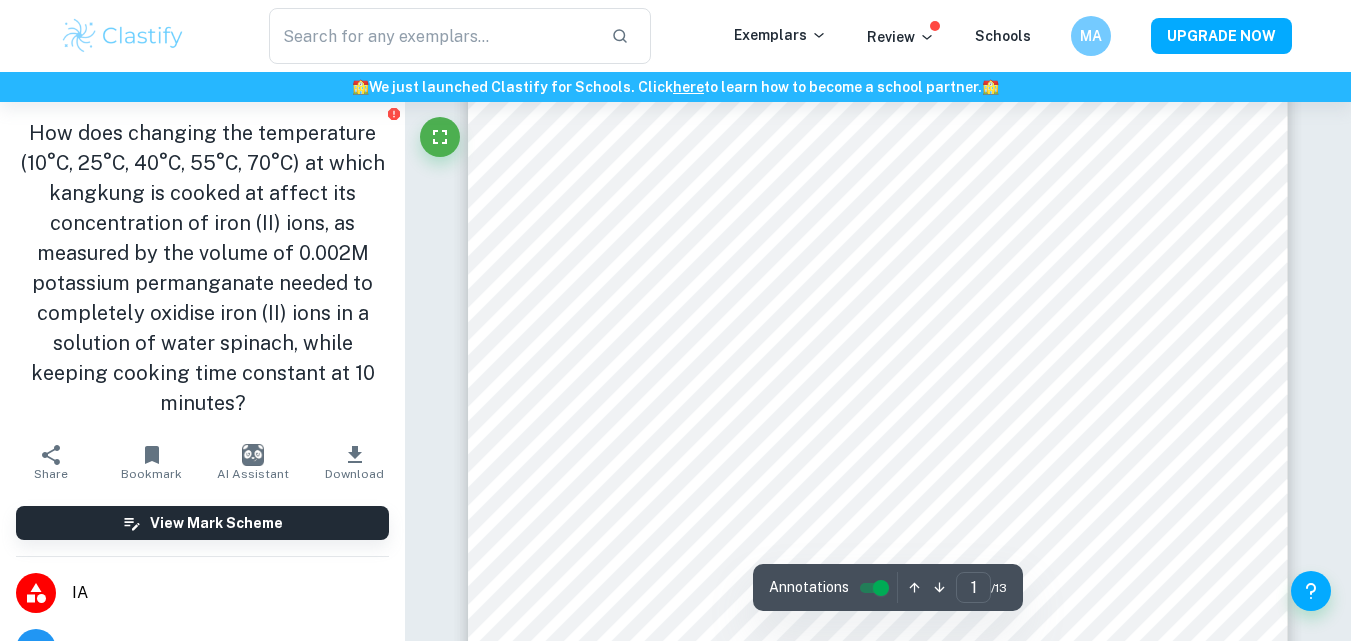 scroll, scrollTop: 0, scrollLeft: 0, axis: both 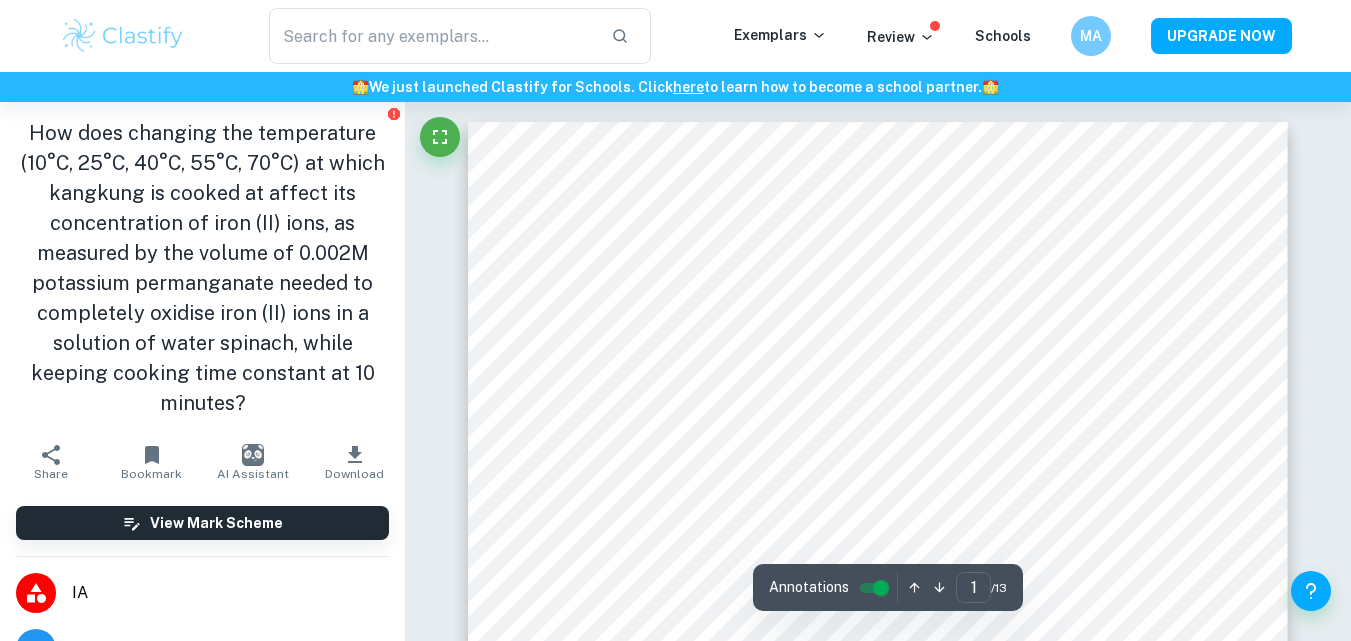 click on "Correct Criterion A Choice of the topic and research question is well-justified through its global or personal relevance Comment The choice of topic is very well justified, as the student sets out to test a hypothesis that the temperature of processing of kangkung (a vegetable native to their country) impacts its iron content, choosing a realistic set of tested temperatures Written by [NAME] [LAST] Correct Criterion A Student shows personal input and strong initiative in designing and conducting the study Comment The student shows initiative in designing the study, providing justification for their choice of the studied temperatures, and describing the results of the preliminary experiment. Furthermore, they provide photos of their experimental setup, indicating their personal input in the study Written by [NAME] [LAST] Correct Criterion B A focused and detailed description of the main topic is present Comment Written by [NAME] [LAST] Correct Criterion A Comment Written by [NAME] [LAST] Correct [NAME]" at bounding box center (878, 7205) 